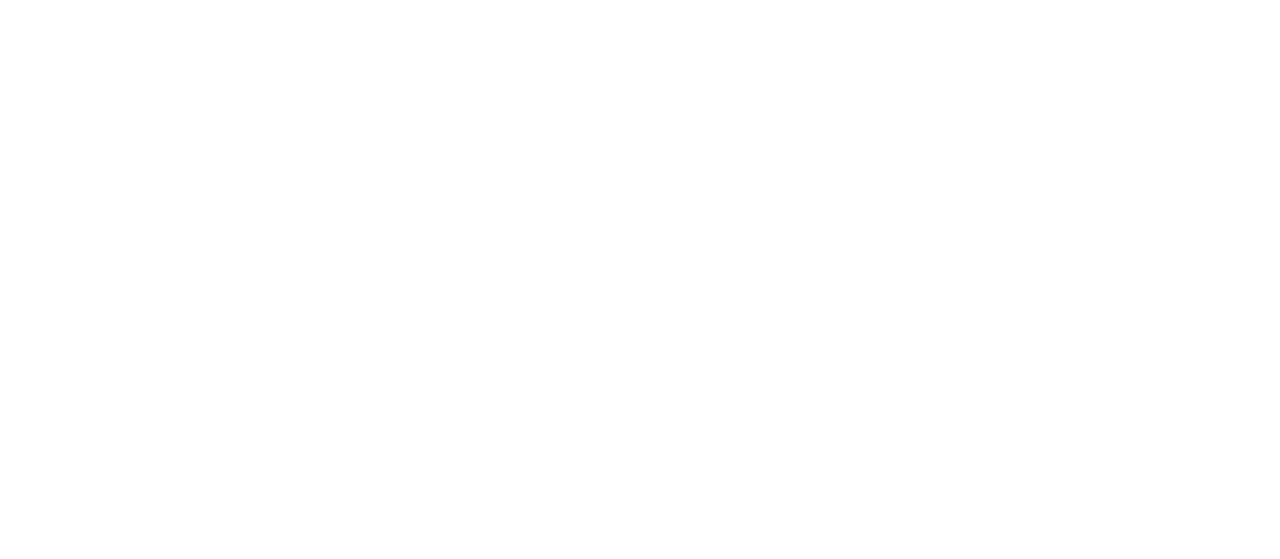 scroll, scrollTop: 0, scrollLeft: 0, axis: both 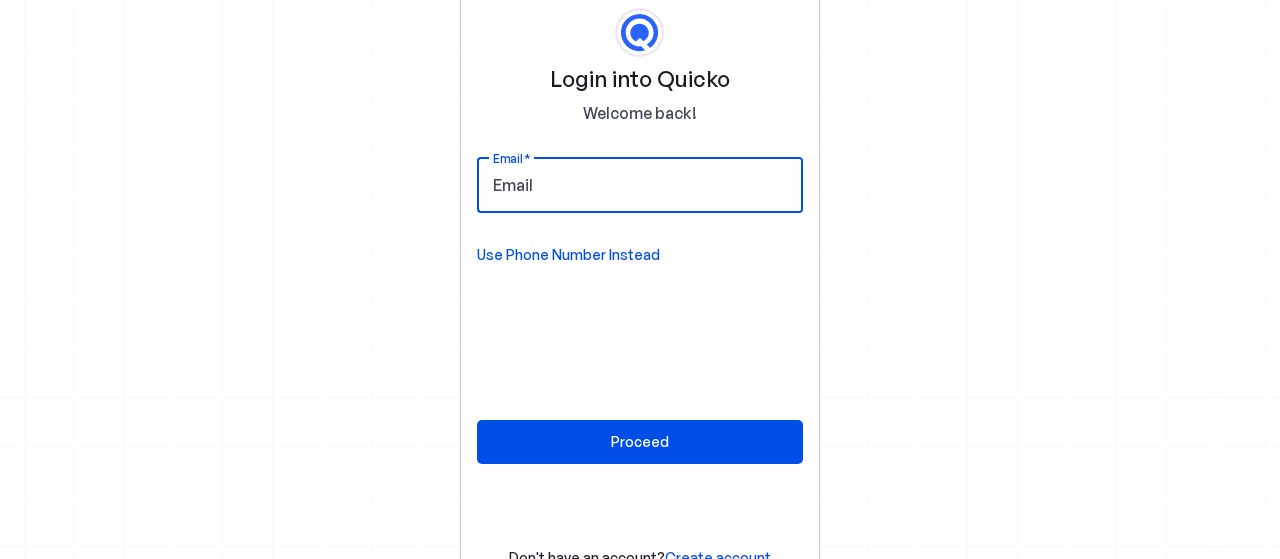 click on "Email" at bounding box center (640, 185) 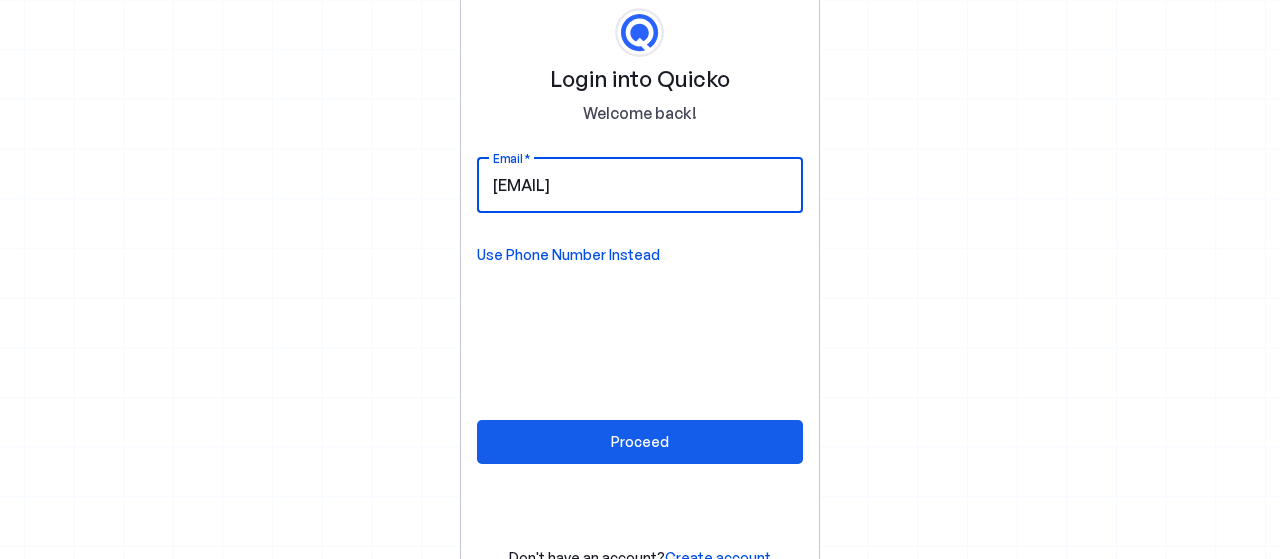 type on "[EMAIL]" 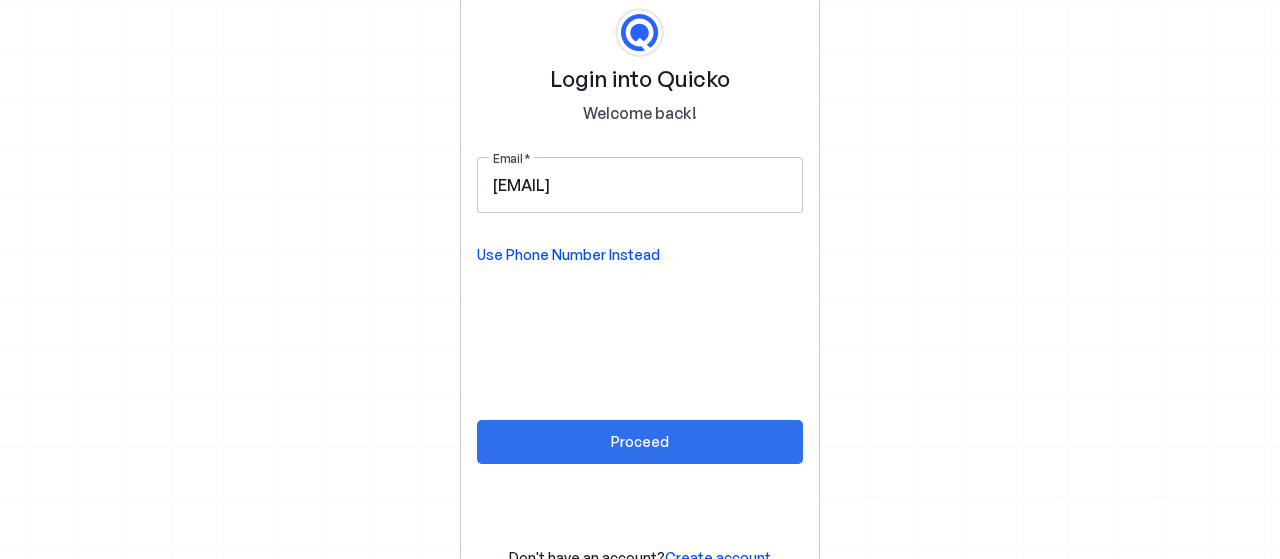 click at bounding box center (640, 442) 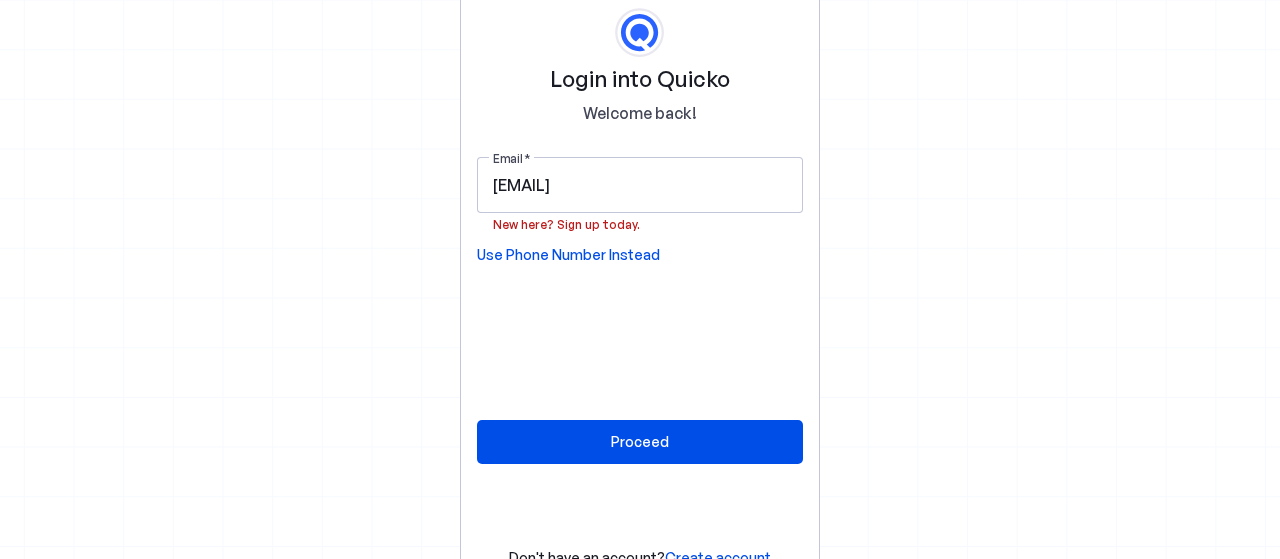 click on "Create account" at bounding box center (718, 557) 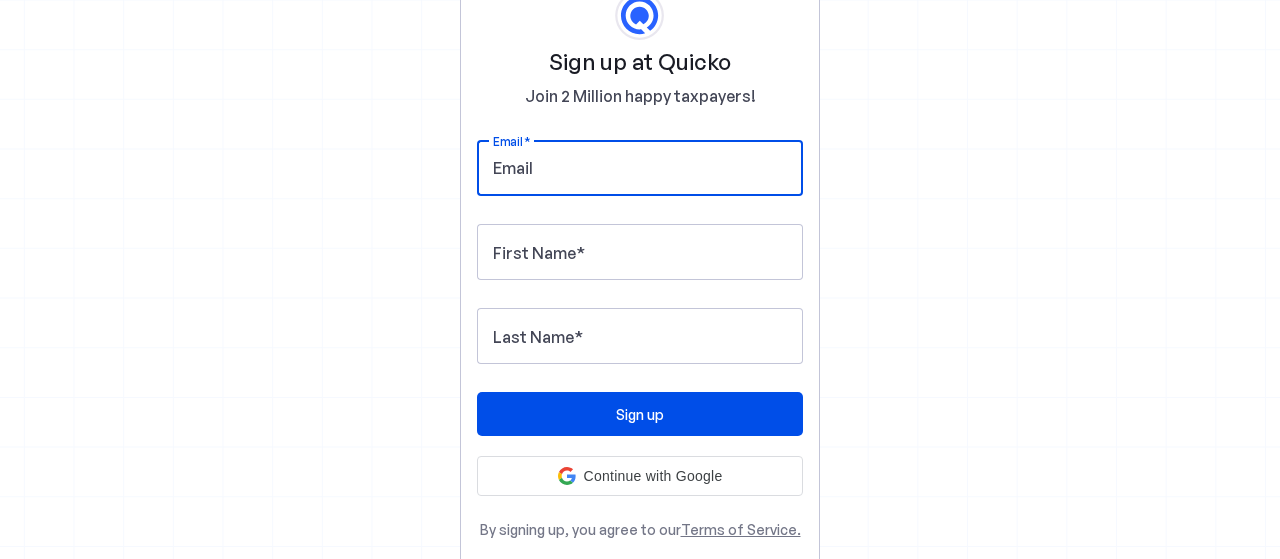 click on "Email" at bounding box center [640, 168] 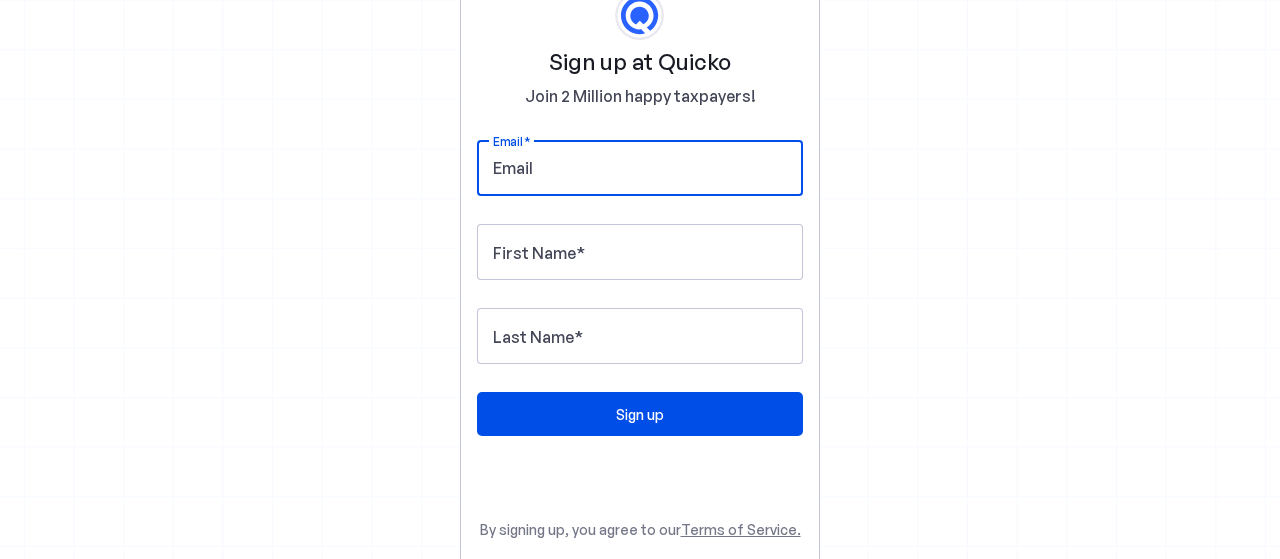 paste on "[EMAIL]" 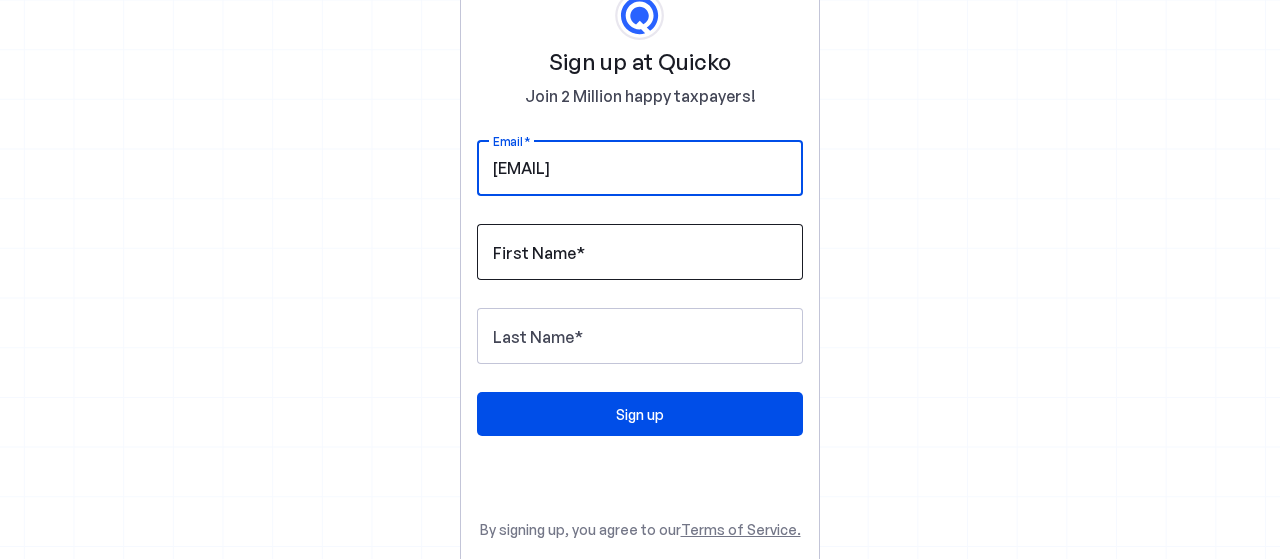 type on "[EMAIL]" 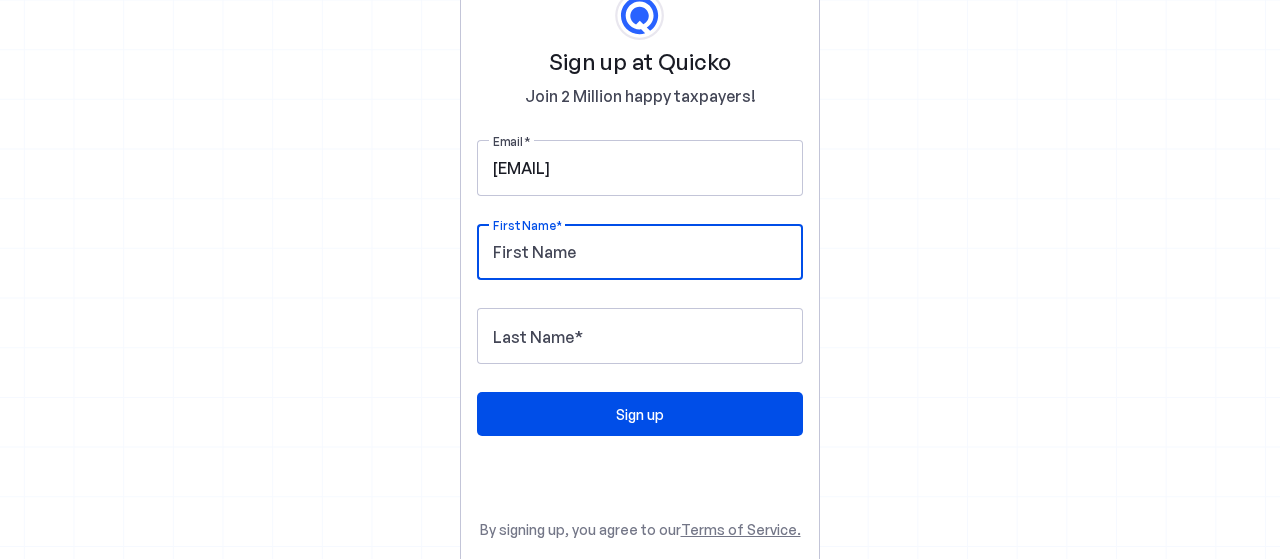 click on "First Name" at bounding box center (640, 252) 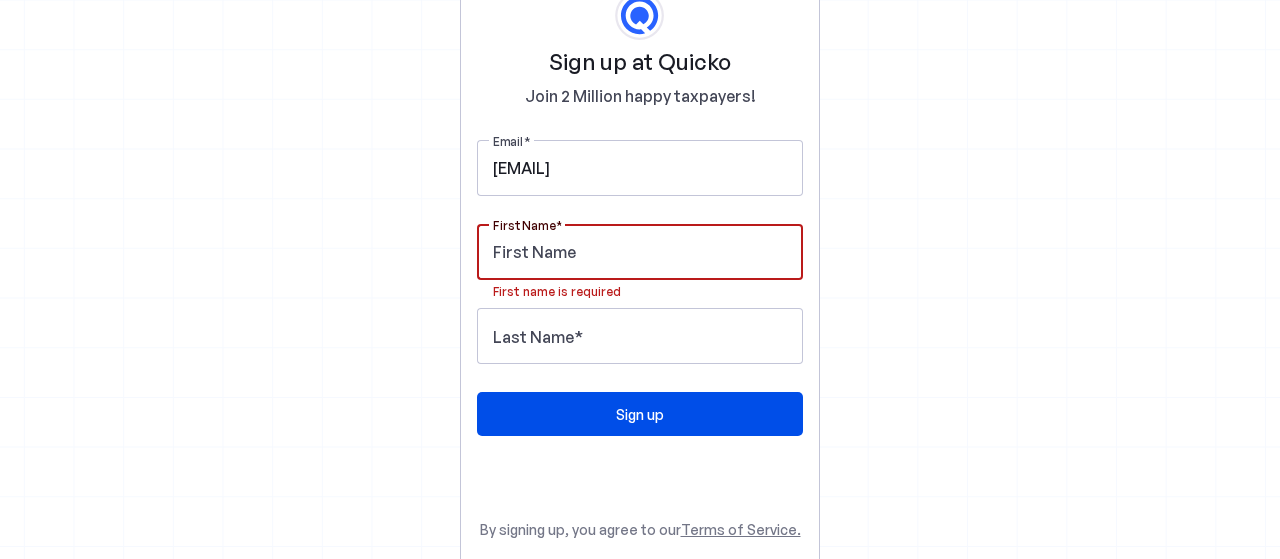 click on "First Name" at bounding box center [640, 252] 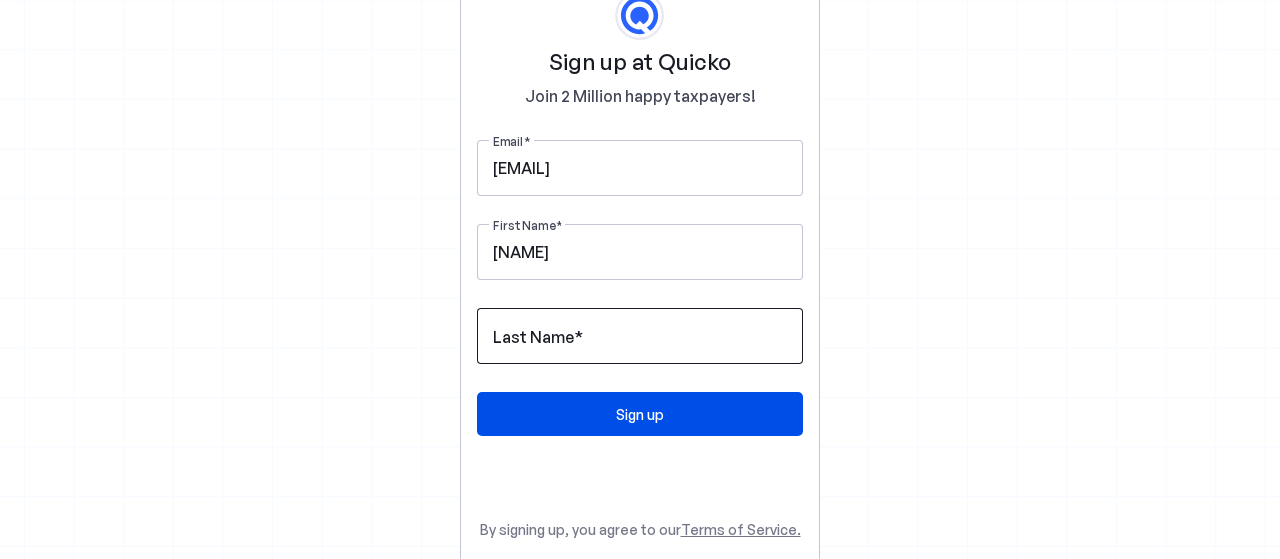 click on "Last Name" at bounding box center (533, 337) 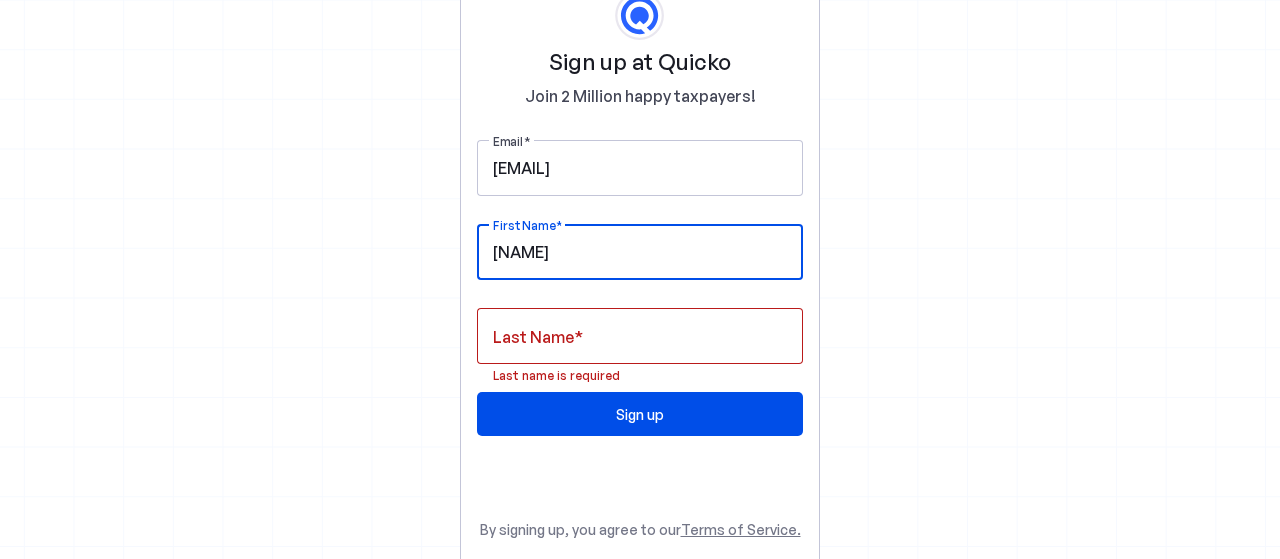click on "[NAME]" at bounding box center [640, 252] 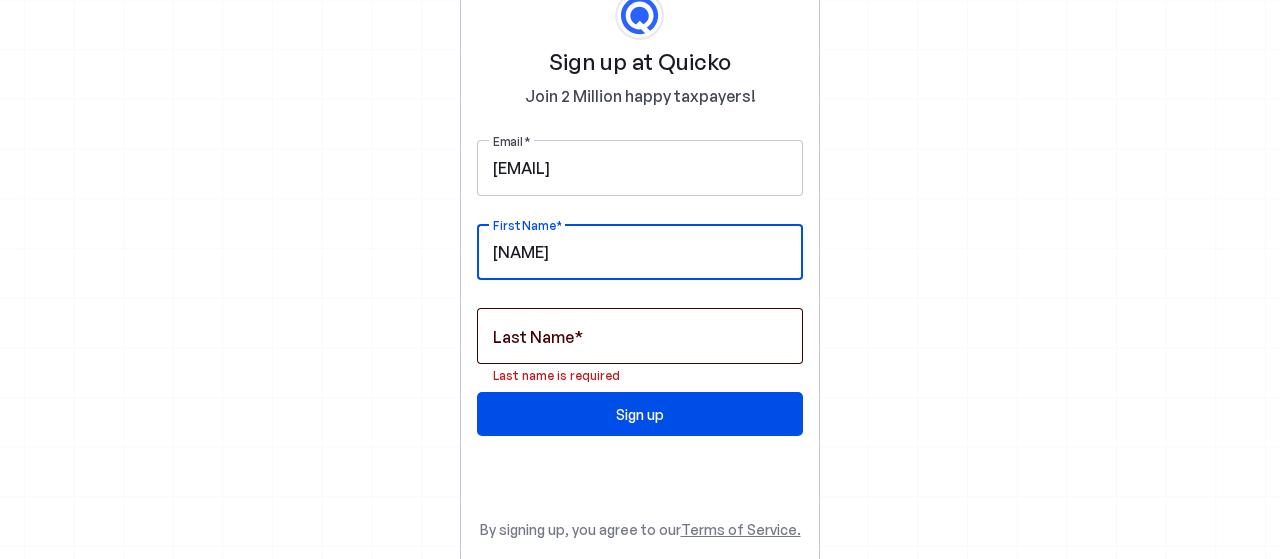 type on "[NAME]" 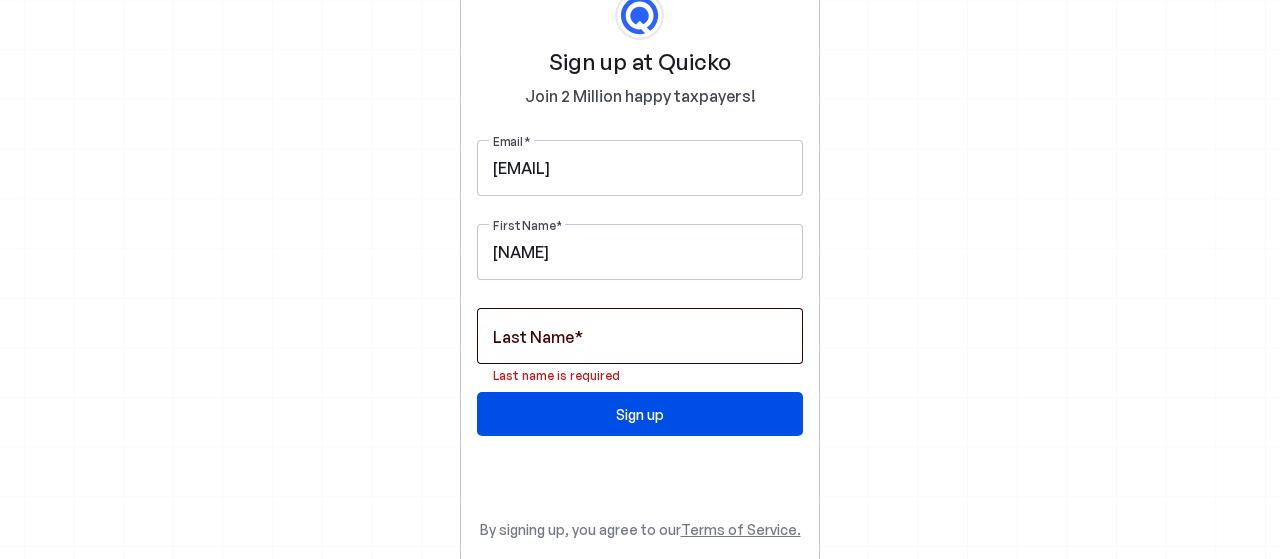 click at bounding box center (578, 337) 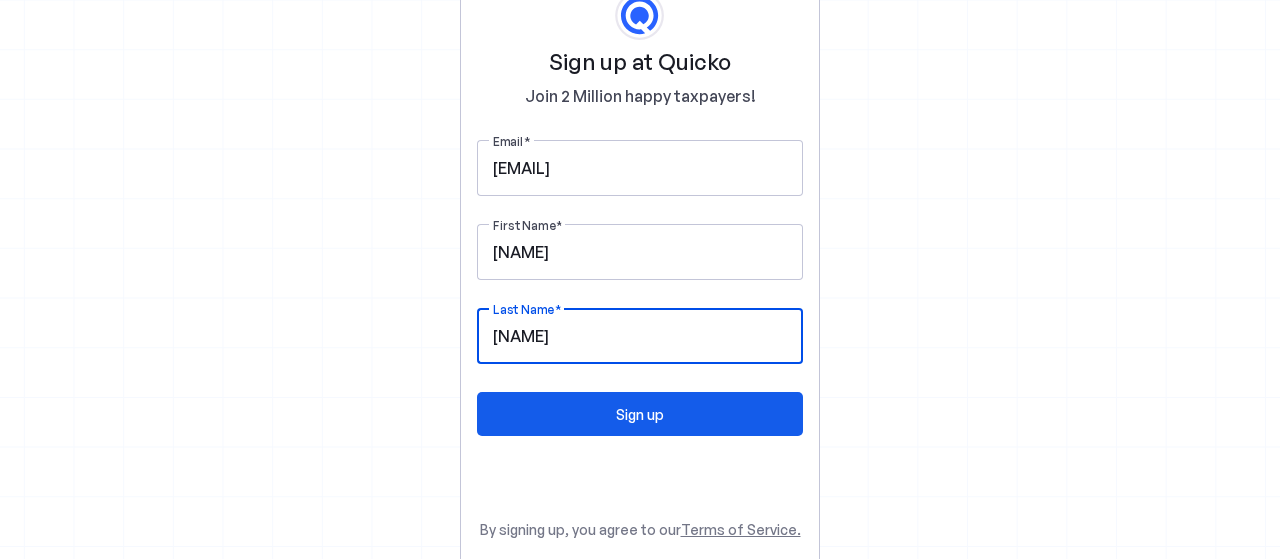 type on "[NAME]" 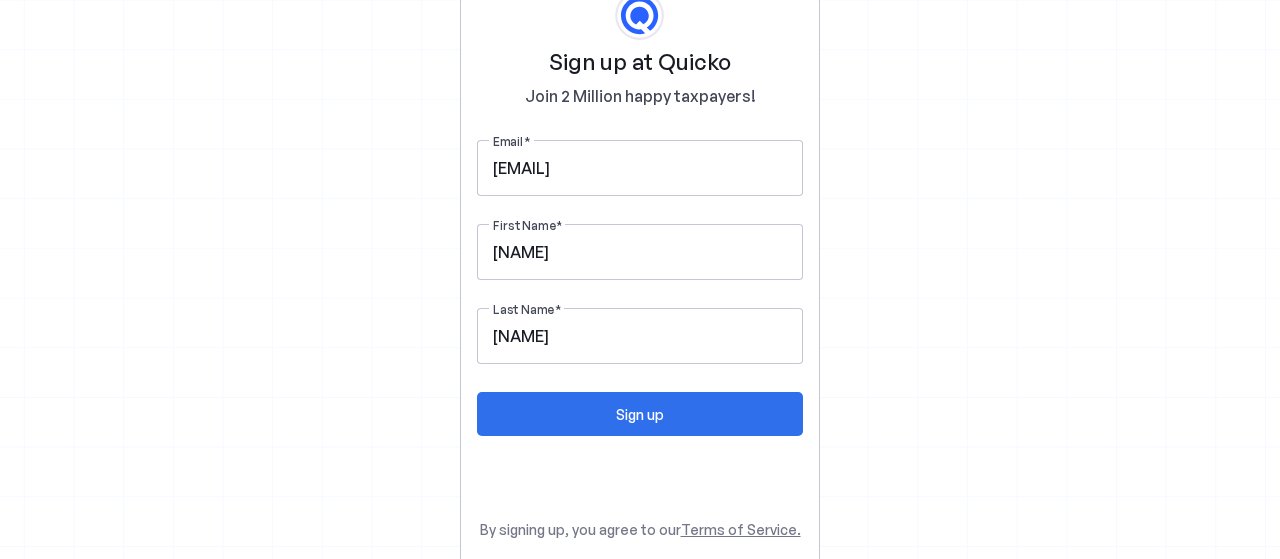 click at bounding box center (640, 414) 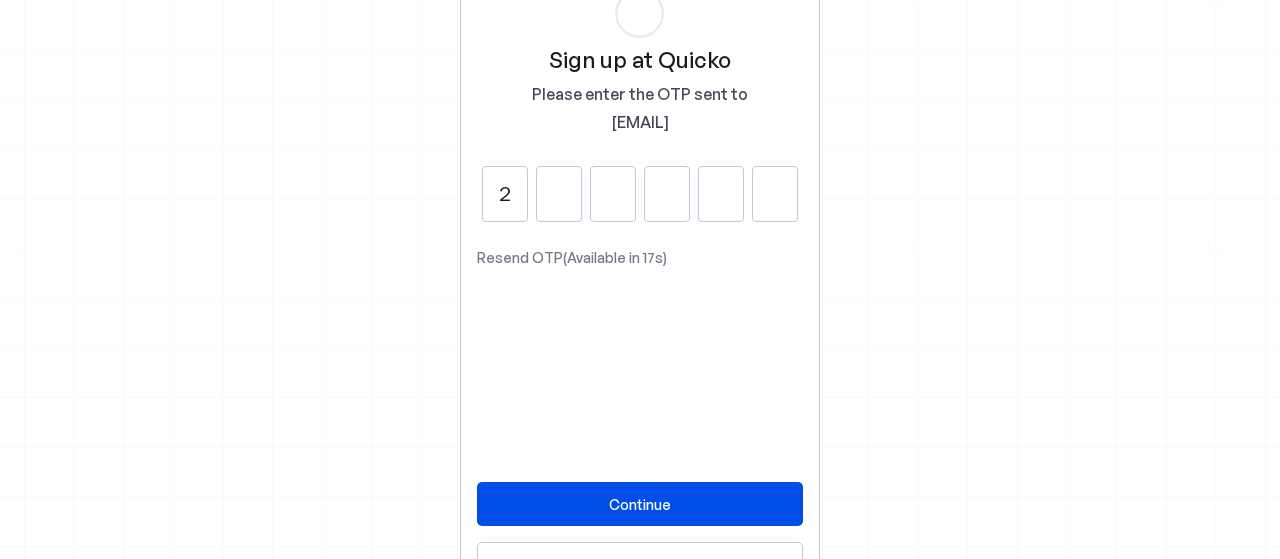 type on "2" 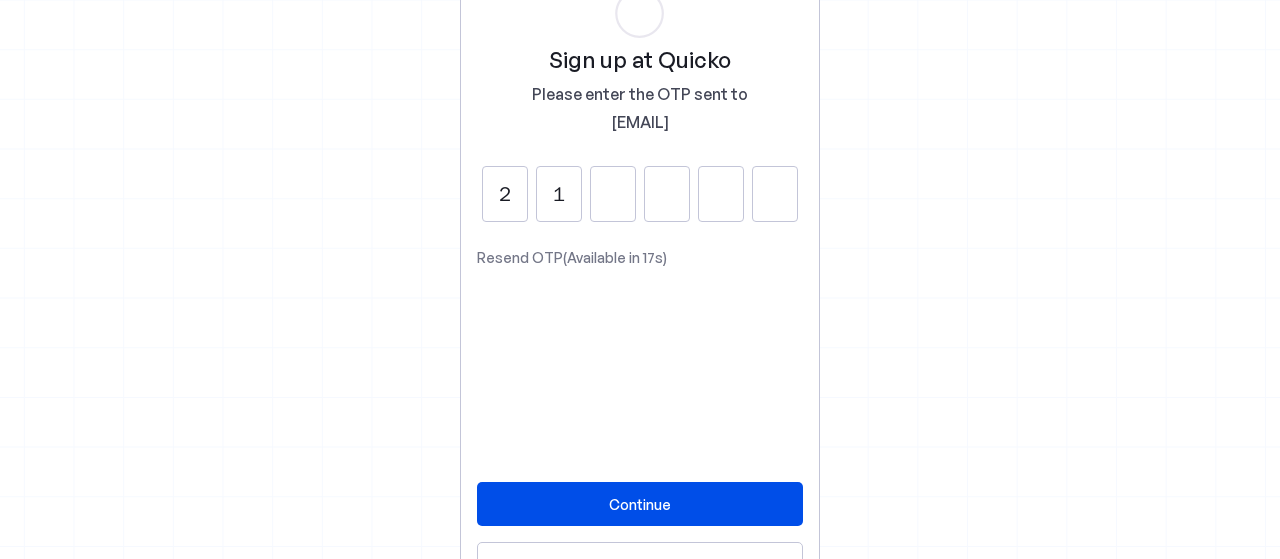 type on "1" 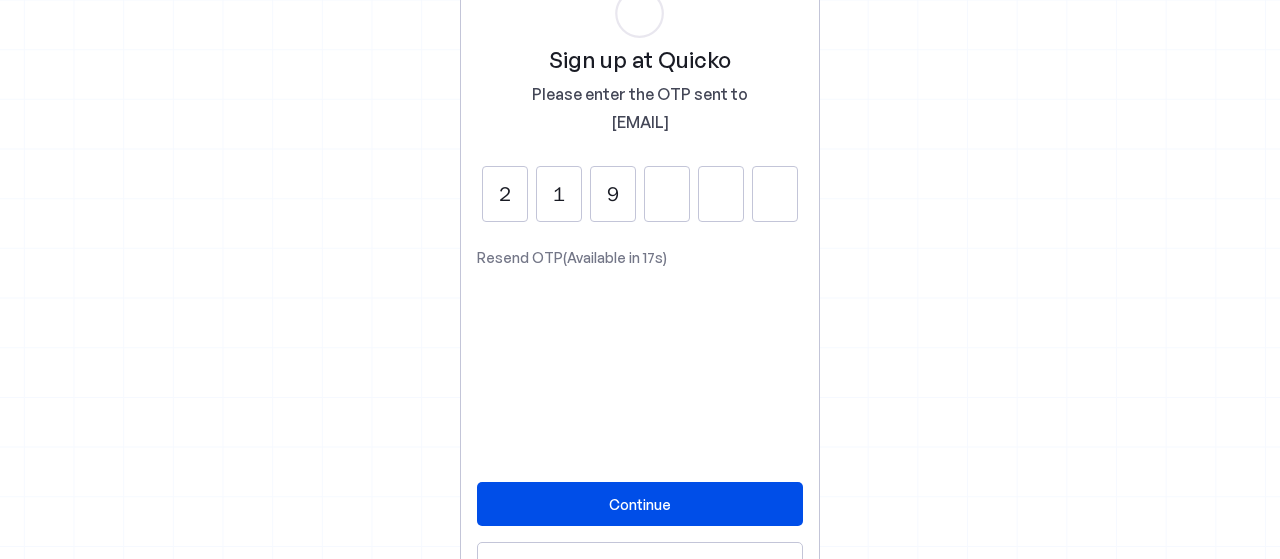 type on "9" 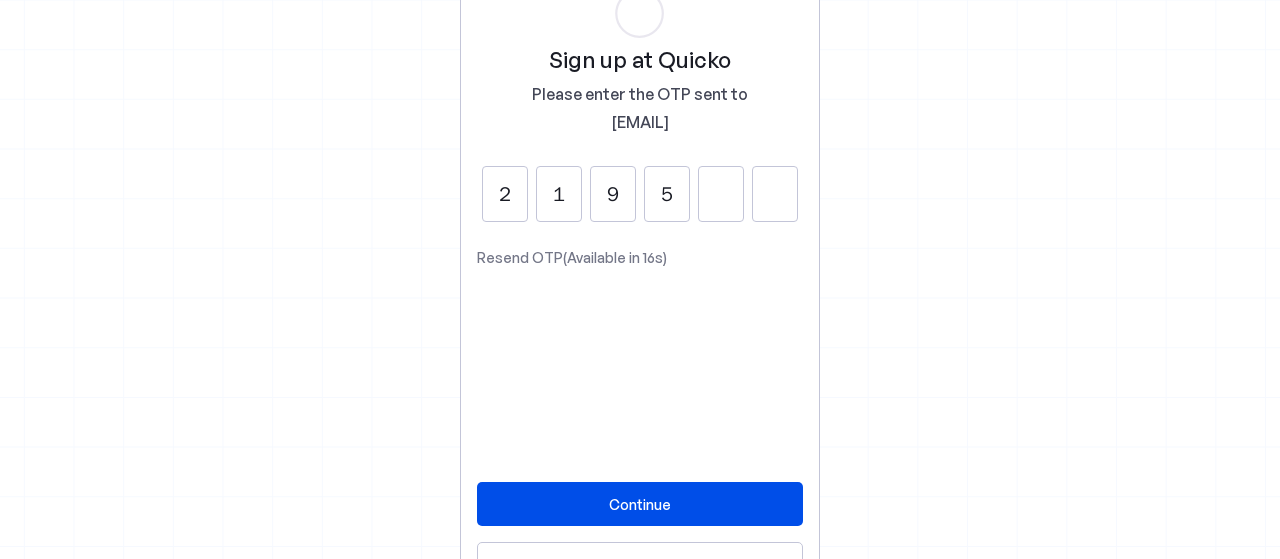 type on "5" 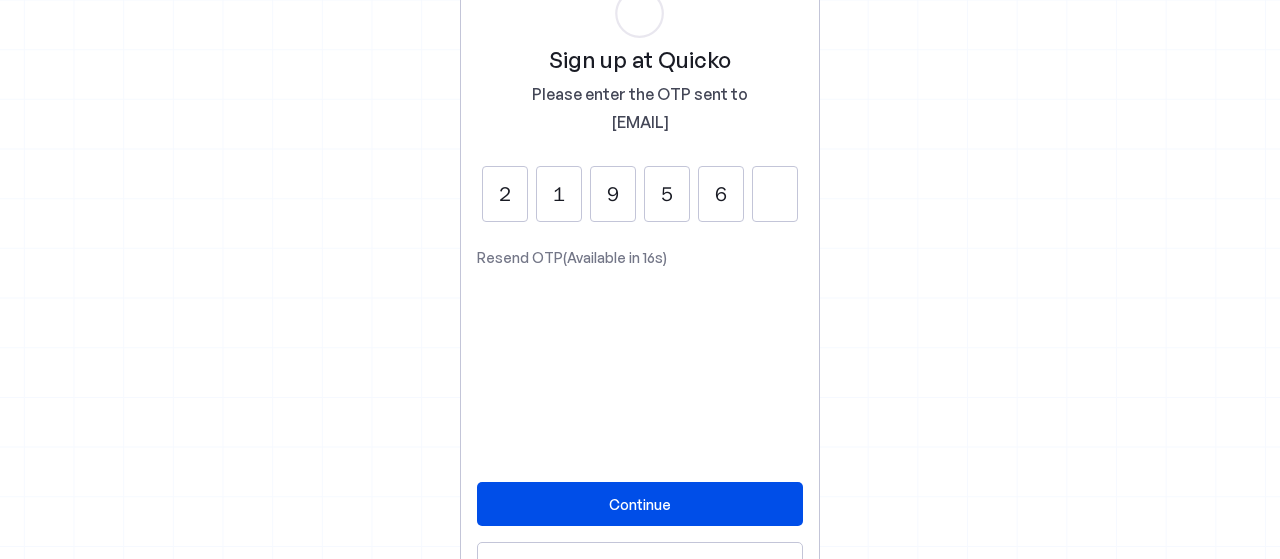type on "6" 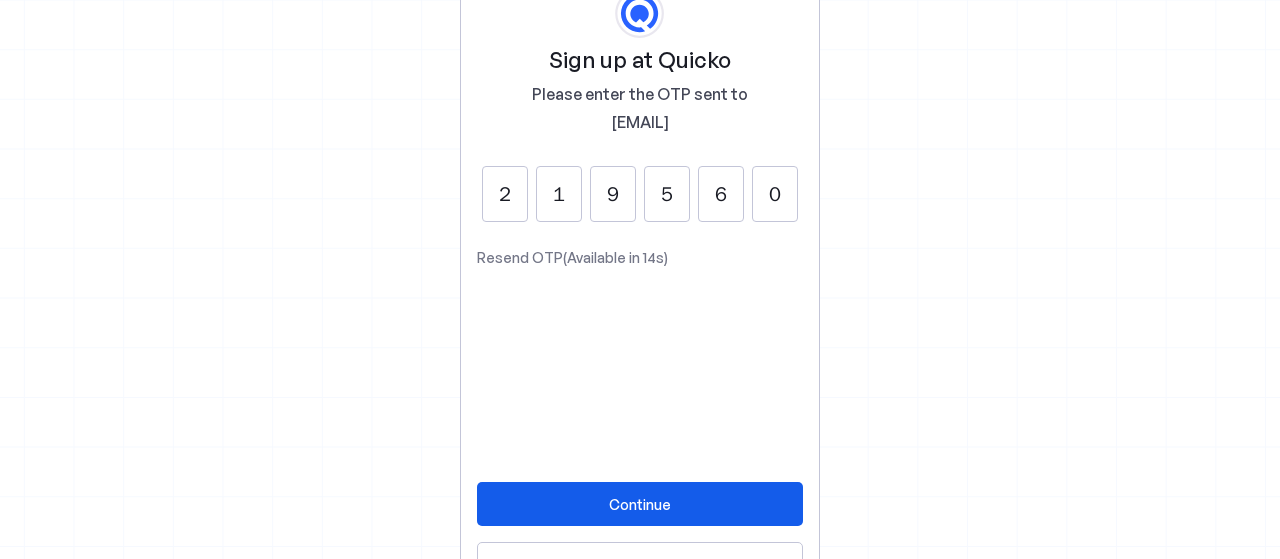 type on "0" 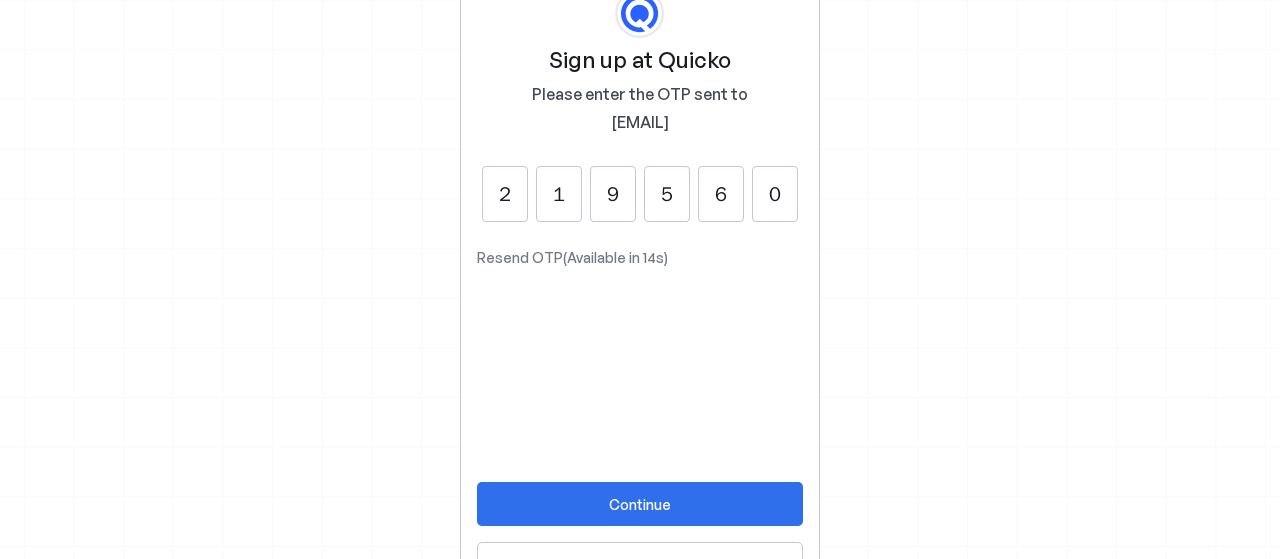 click at bounding box center [640, 504] 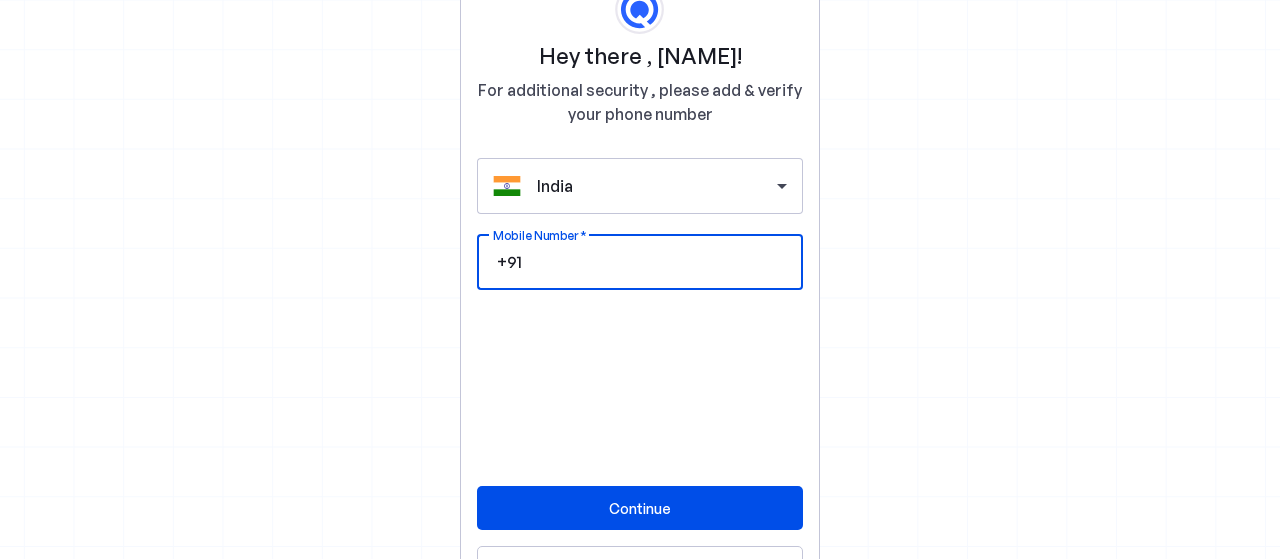 click on "Mobile Number" at bounding box center (656, 262) 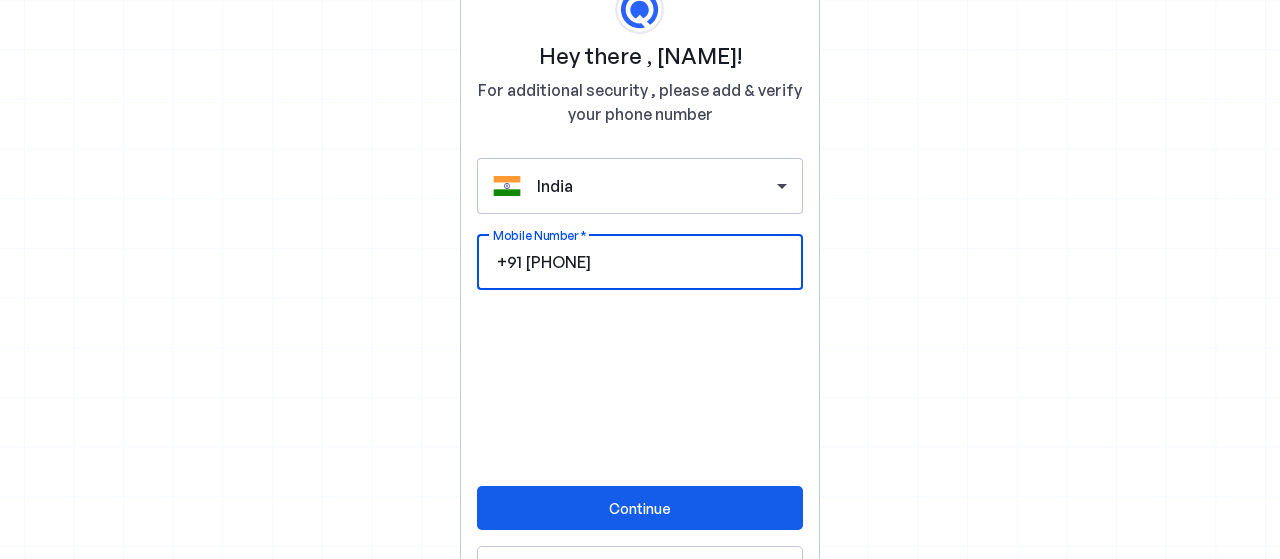 type on "[PHONE]" 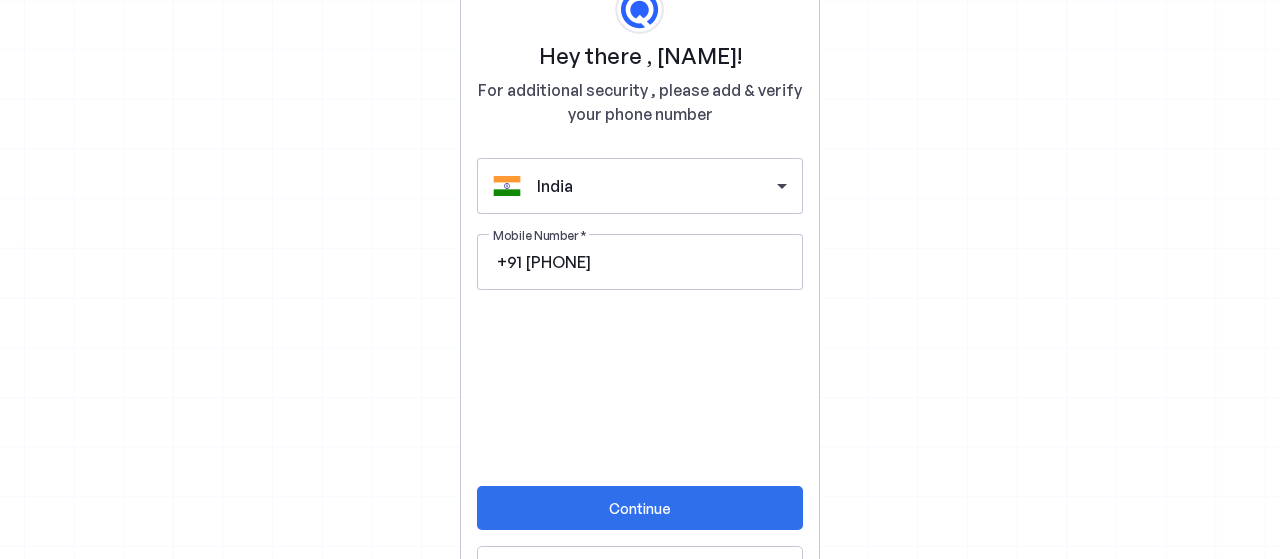 click at bounding box center [640, 508] 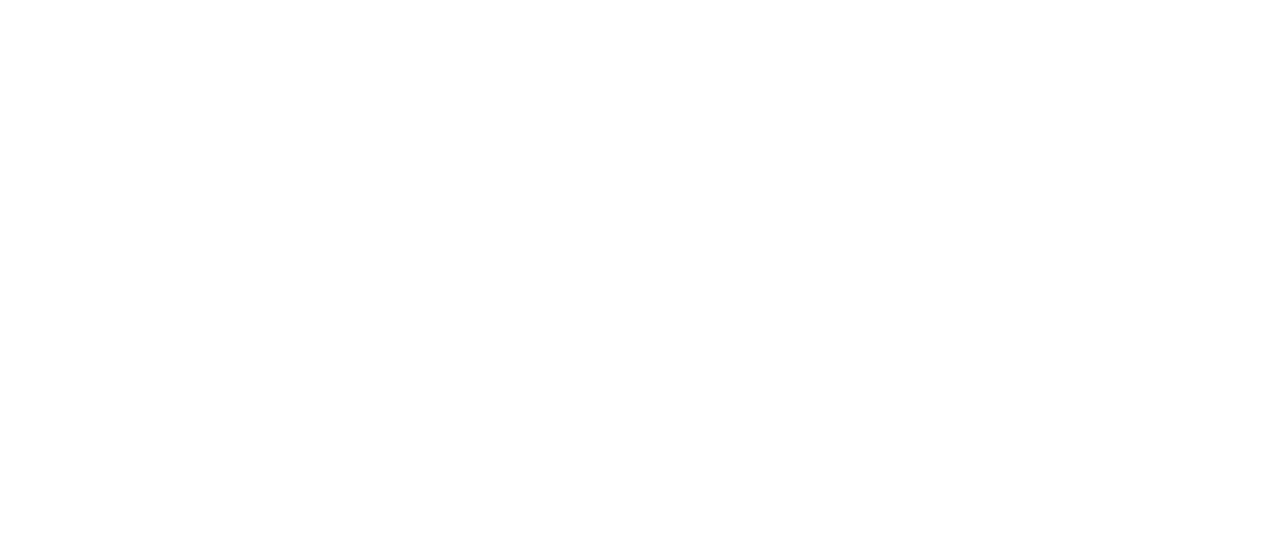 scroll, scrollTop: 0, scrollLeft: 0, axis: both 